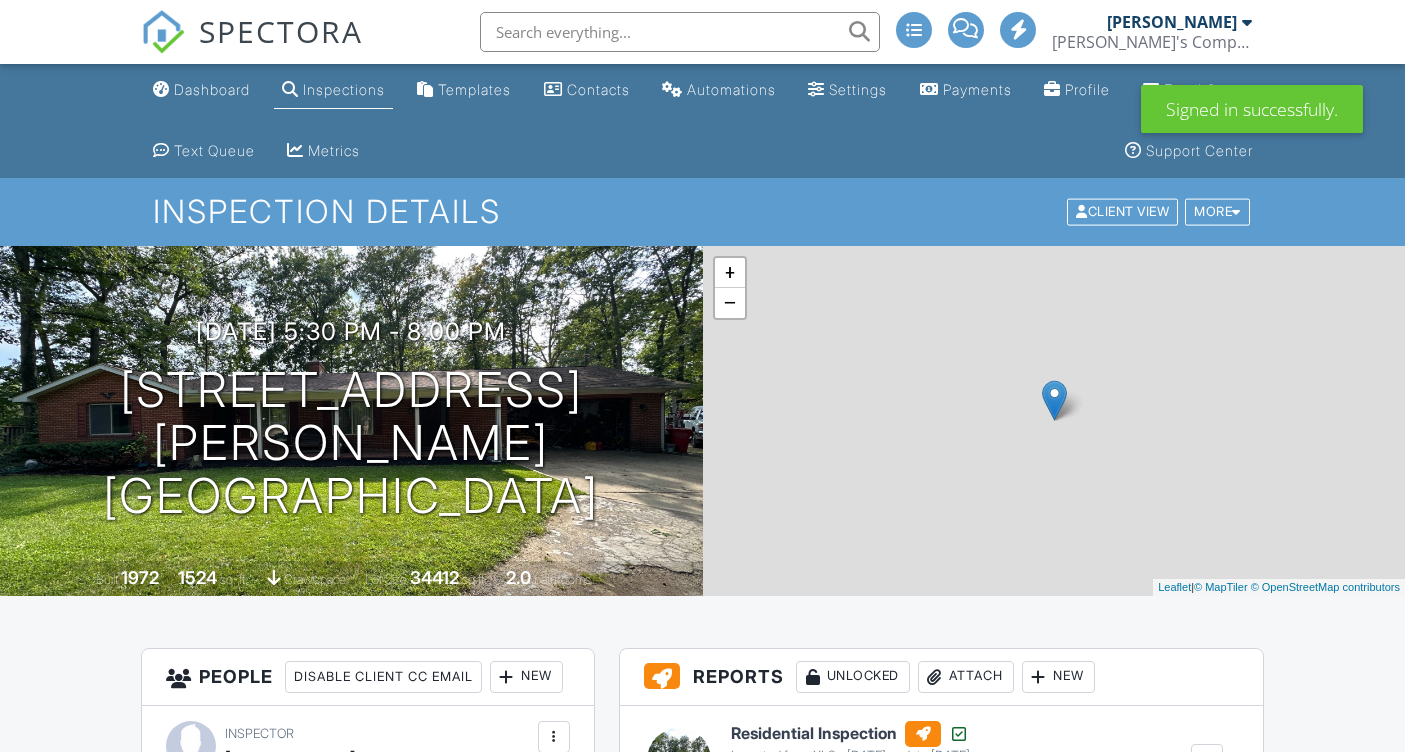 scroll, scrollTop: 0, scrollLeft: 0, axis: both 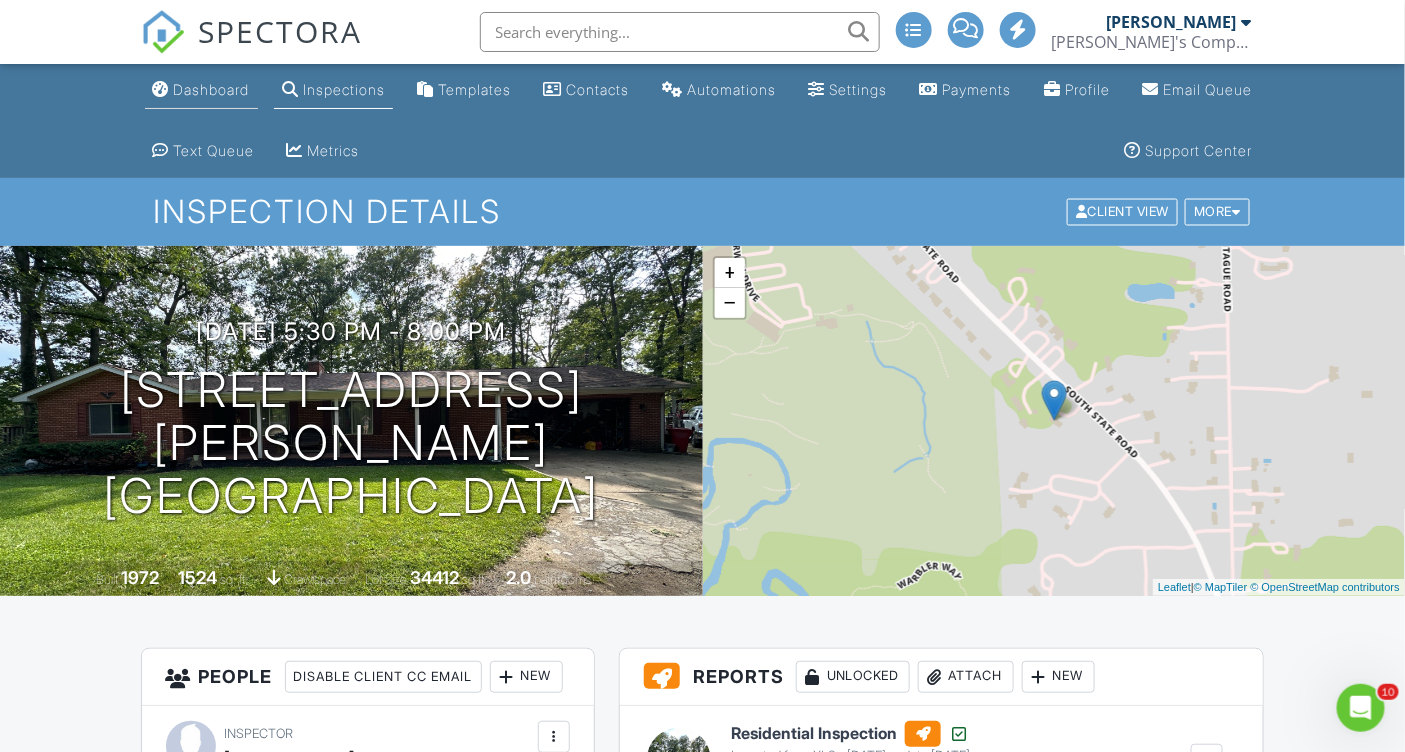 click on "Dashboard" at bounding box center [212, 89] 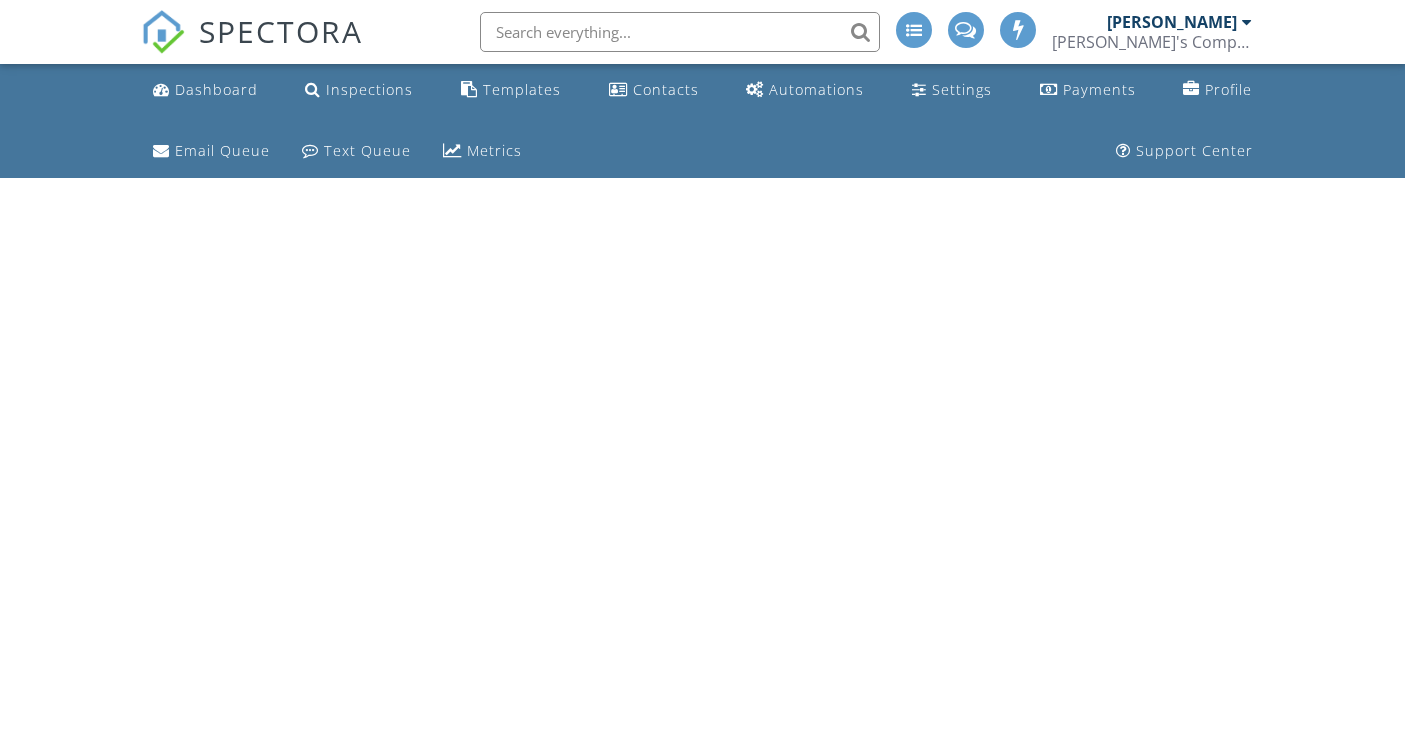 scroll, scrollTop: 0, scrollLeft: 0, axis: both 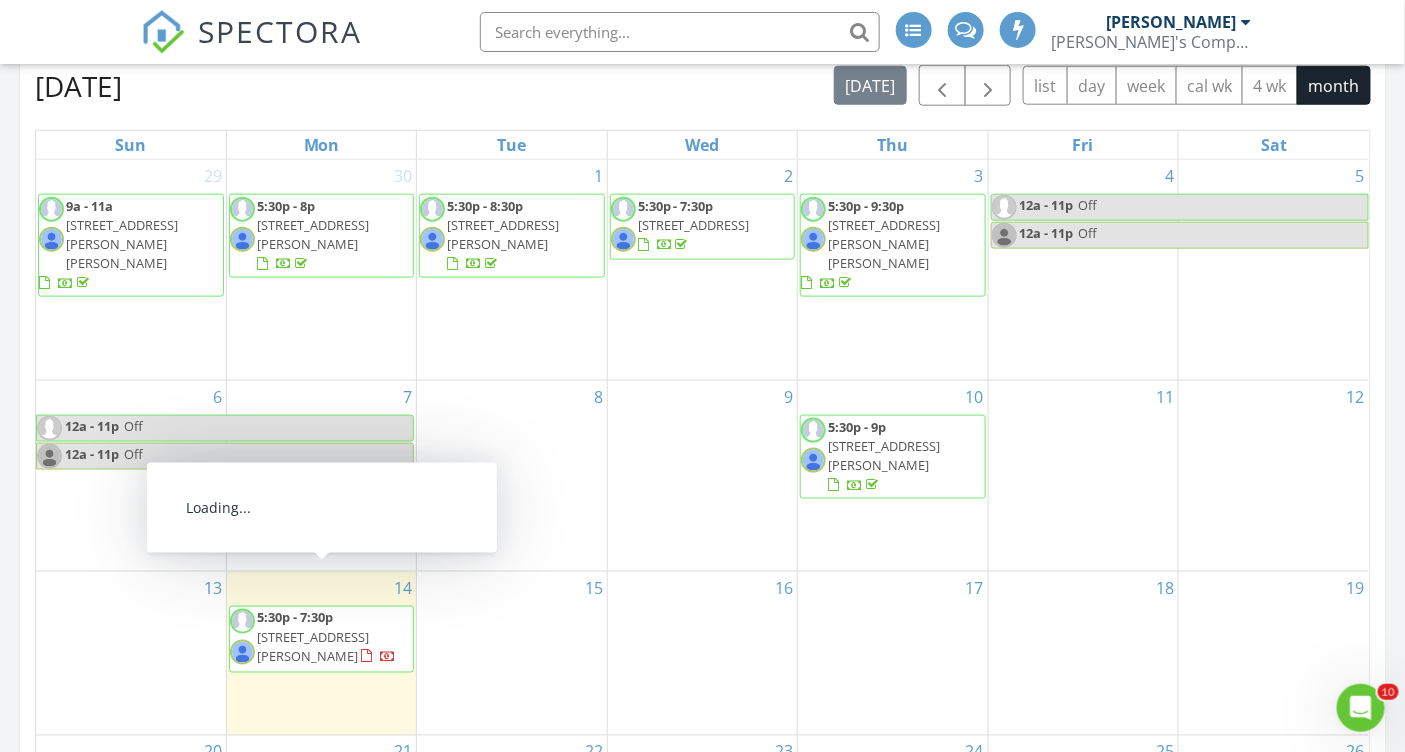 click on "[STREET_ADDRESS][PERSON_NAME]" at bounding box center (313, 647) 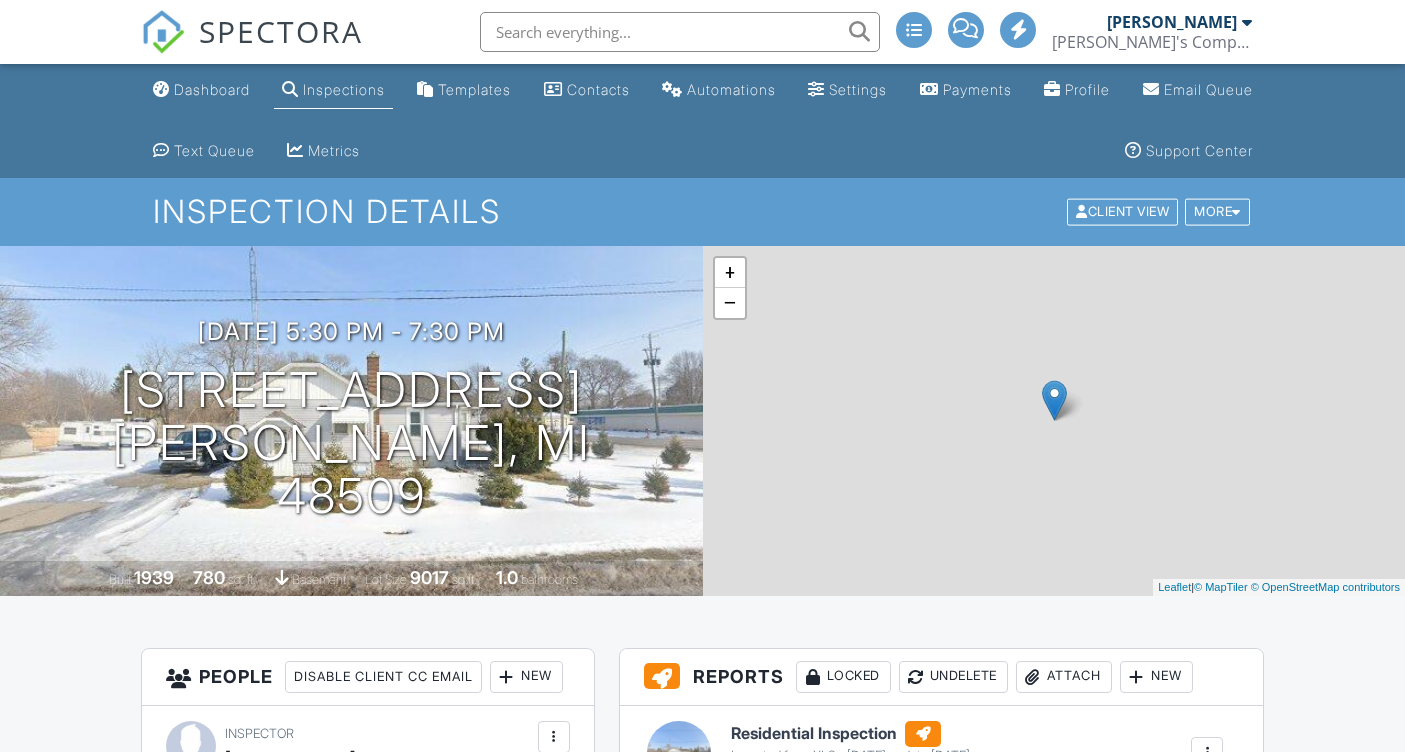 scroll, scrollTop: 0, scrollLeft: 0, axis: both 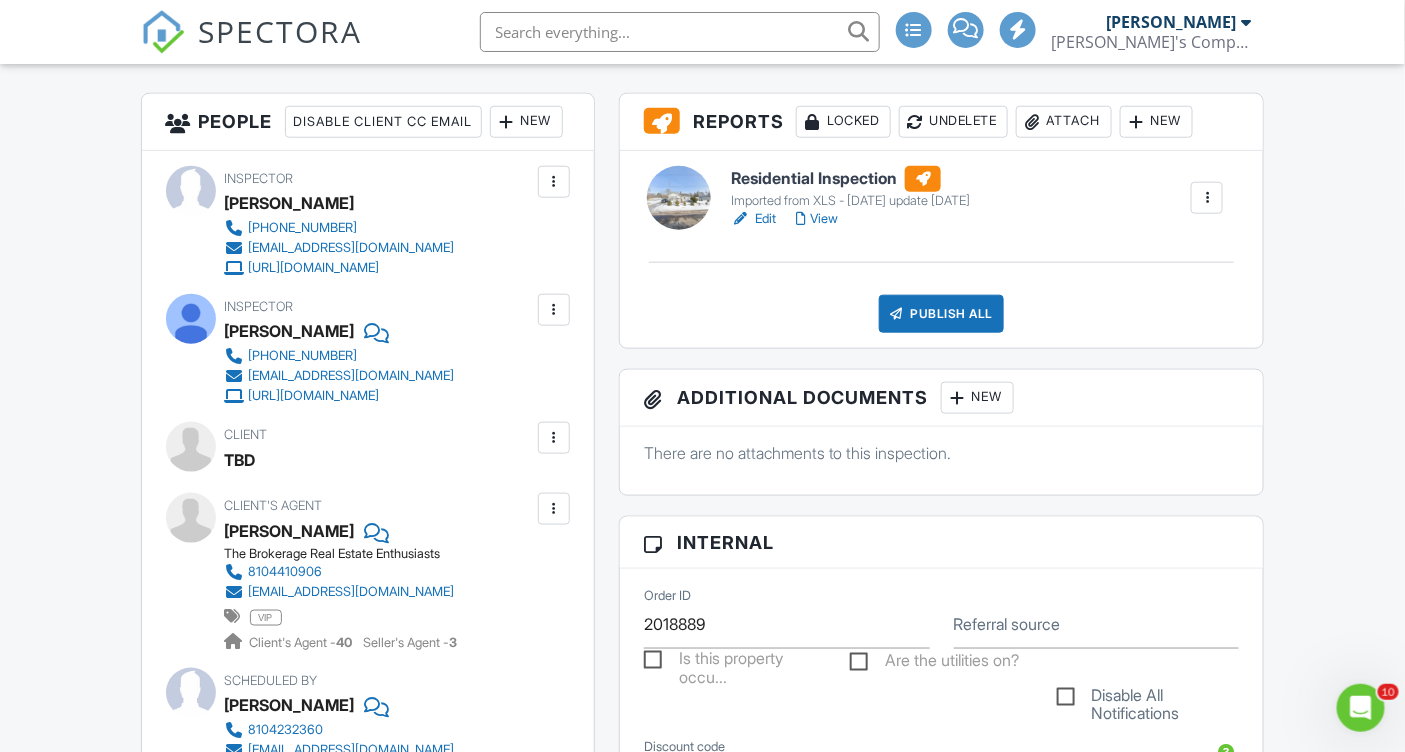click at bounding box center (554, 438) 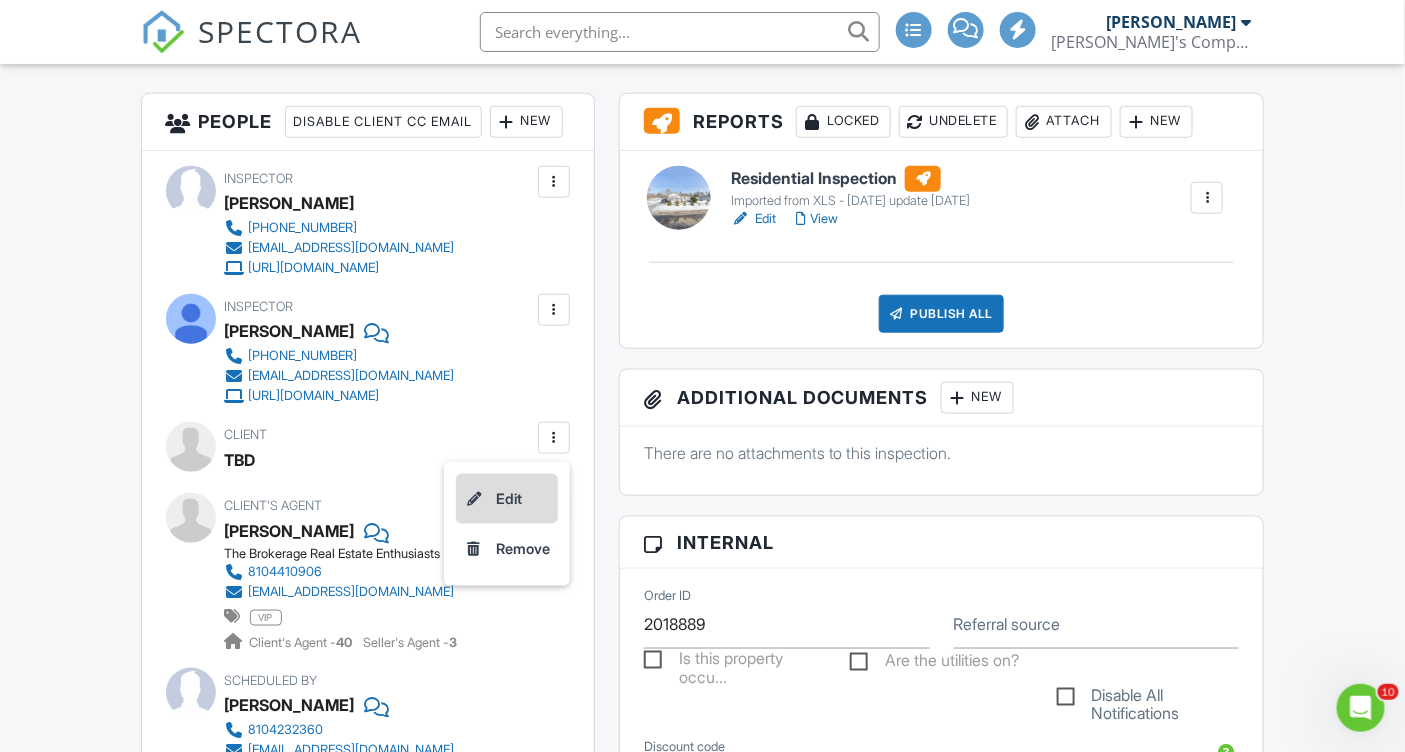 click on "Edit" at bounding box center (507, 499) 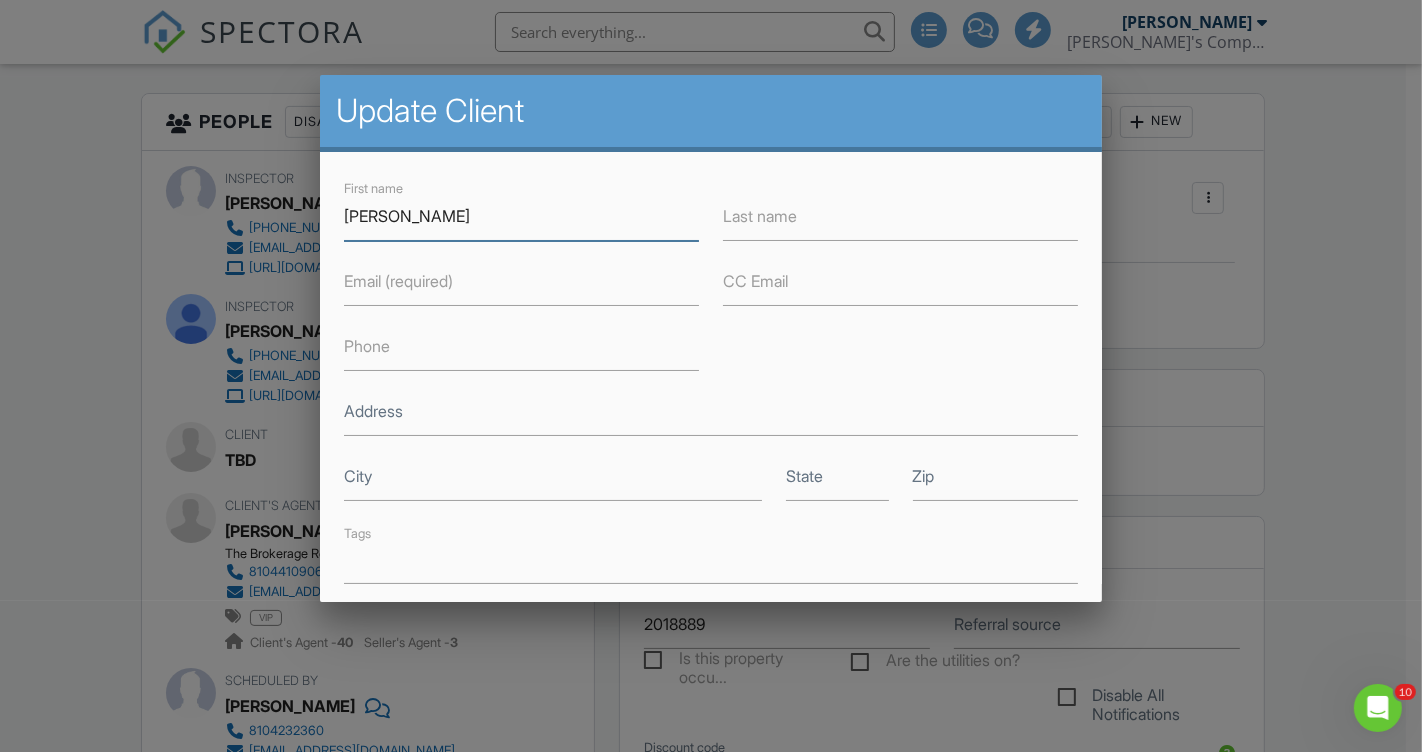 type on "[PERSON_NAME]" 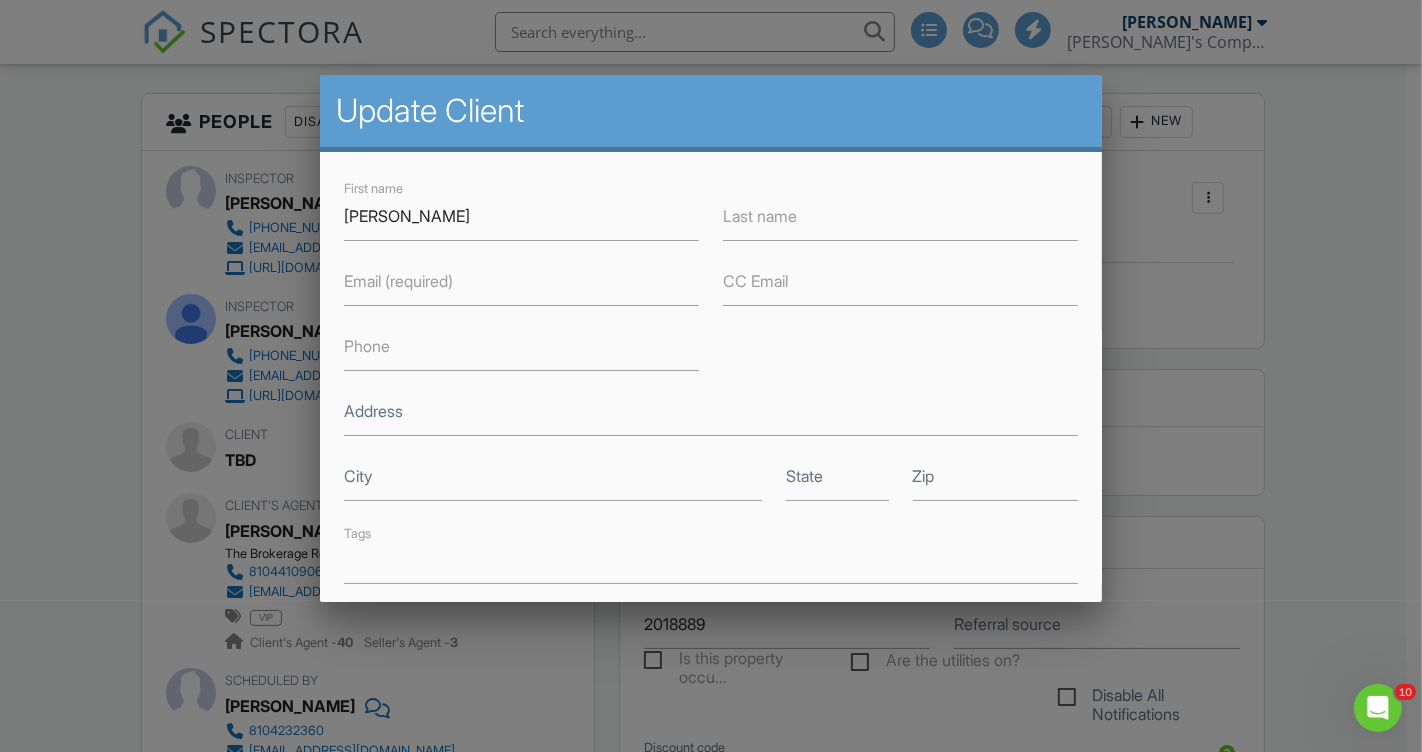 click on "Last name" at bounding box center [760, 216] 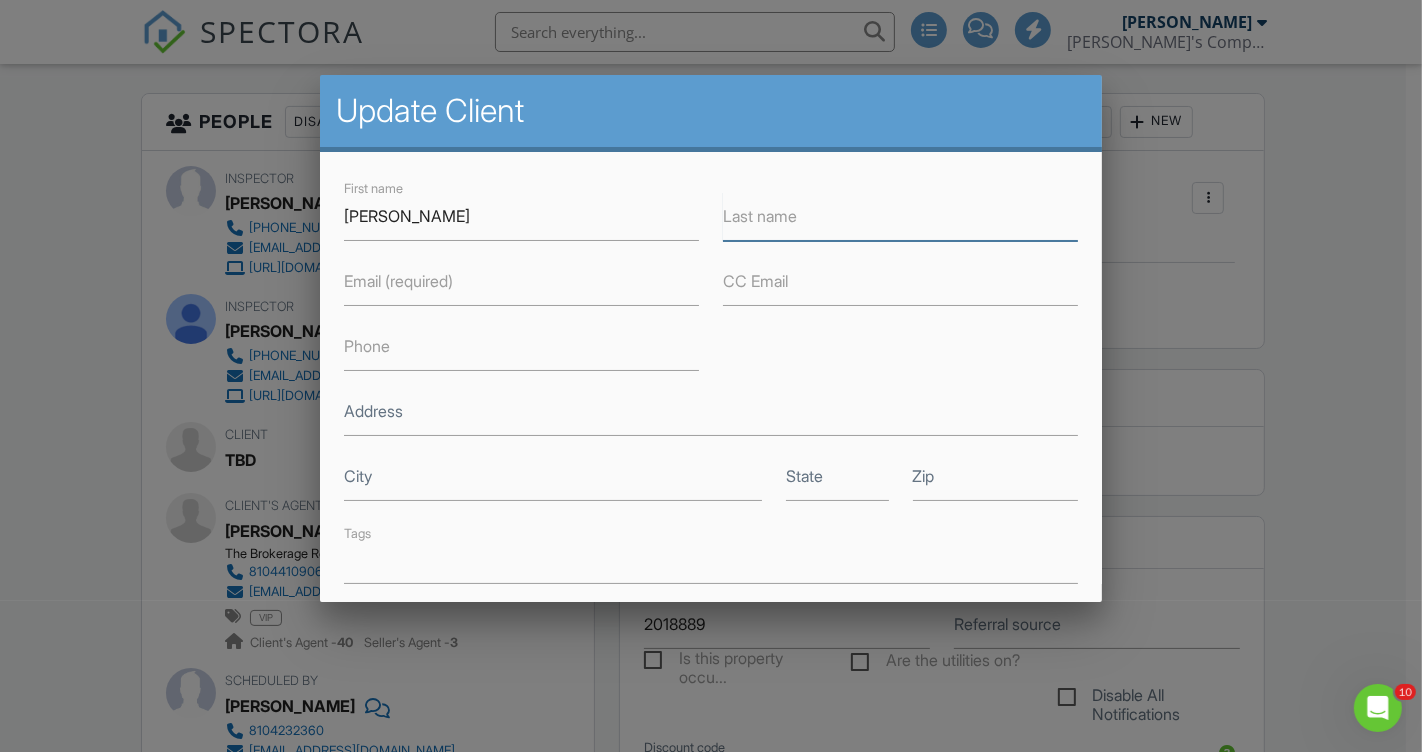 click on "Last name" at bounding box center [900, 216] 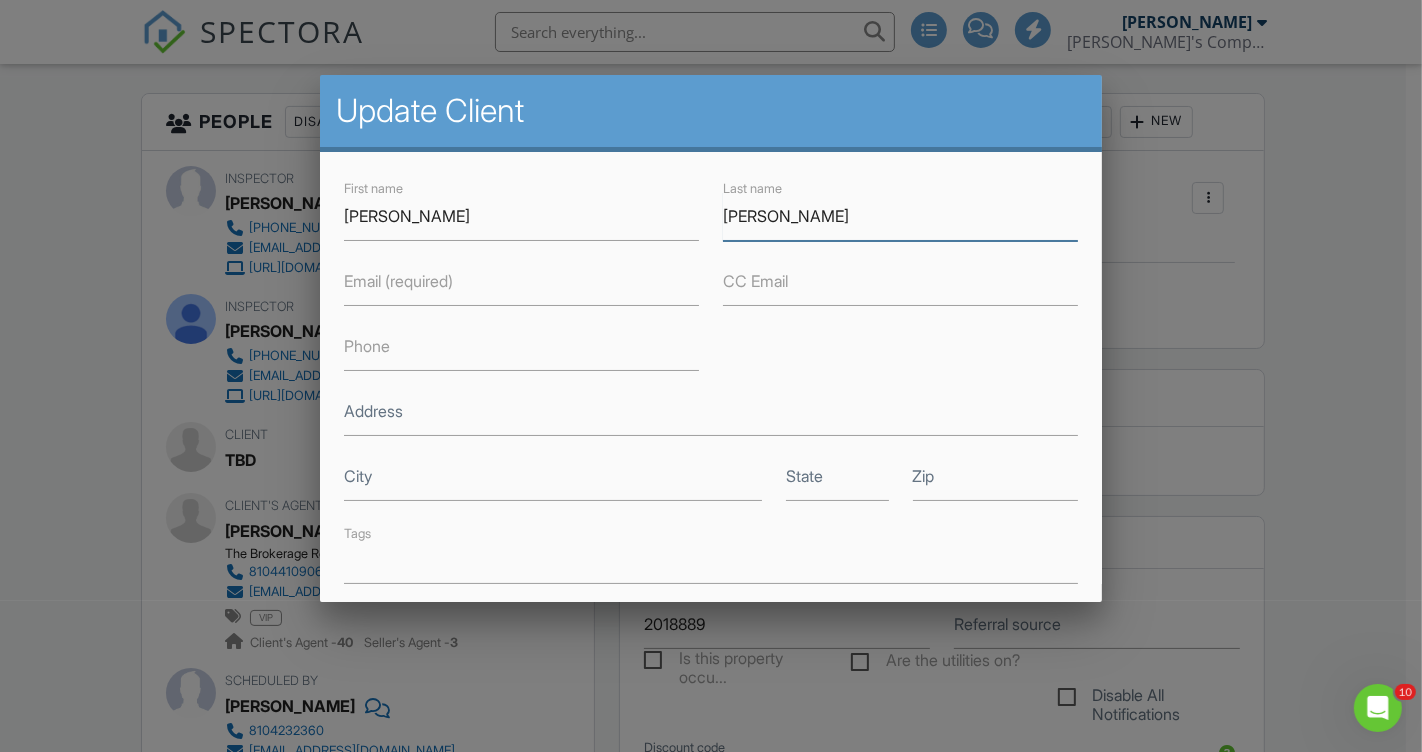 type on "[PERSON_NAME]" 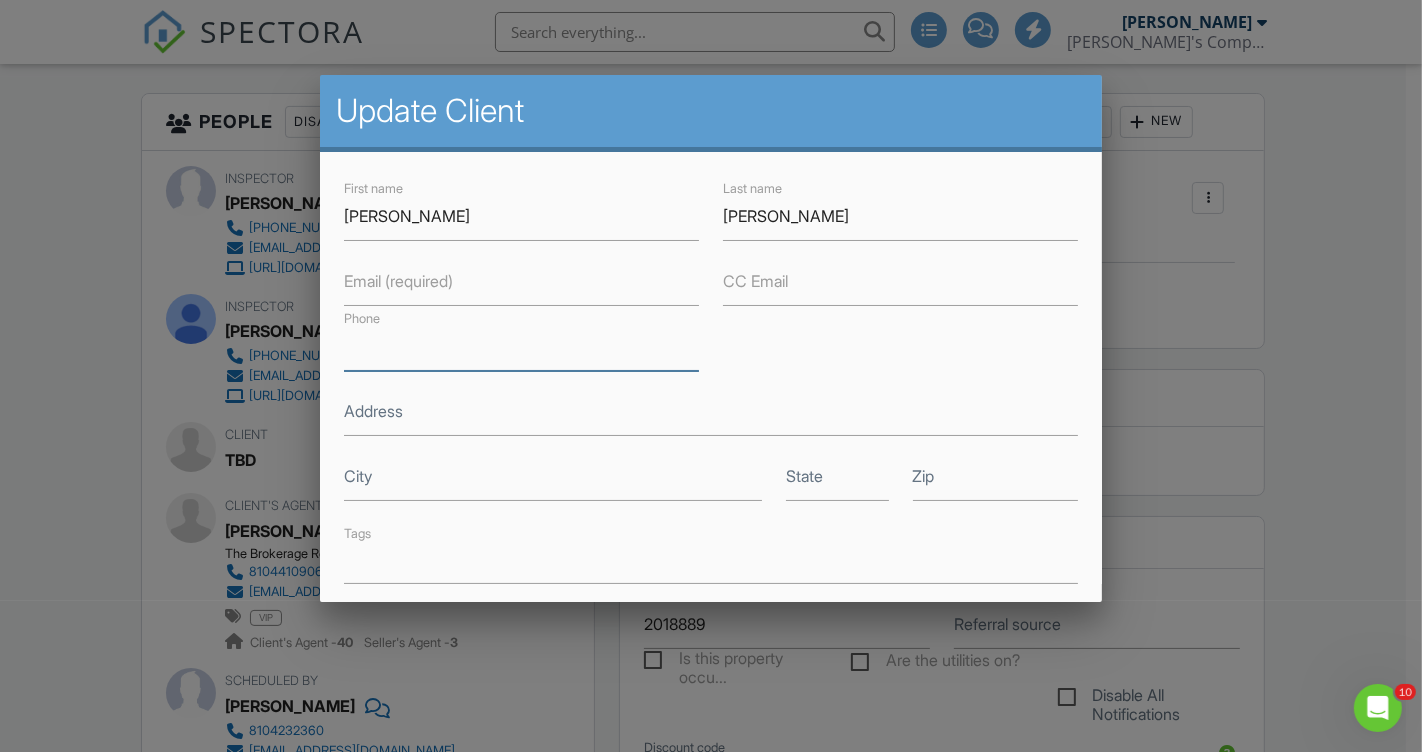 click on "Phone" at bounding box center [521, 346] 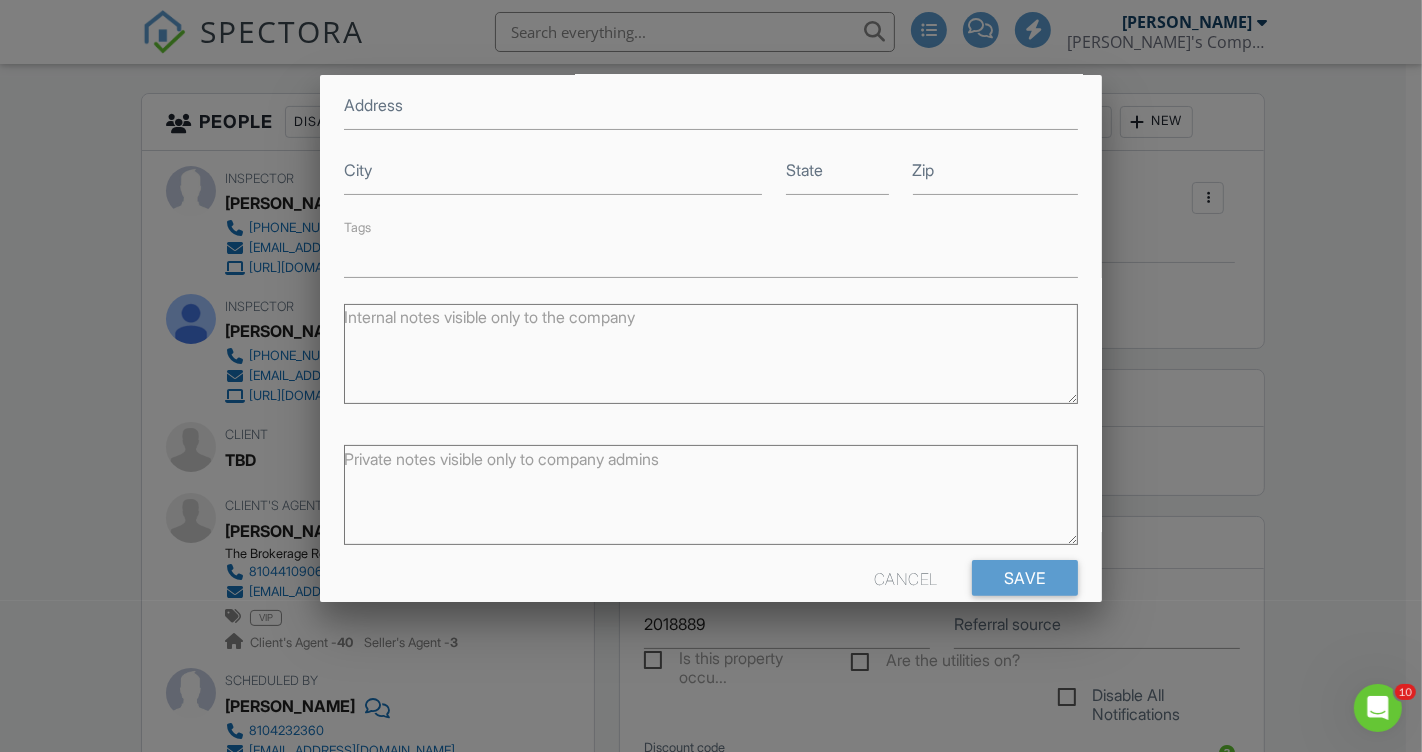 scroll, scrollTop: 340, scrollLeft: 0, axis: vertical 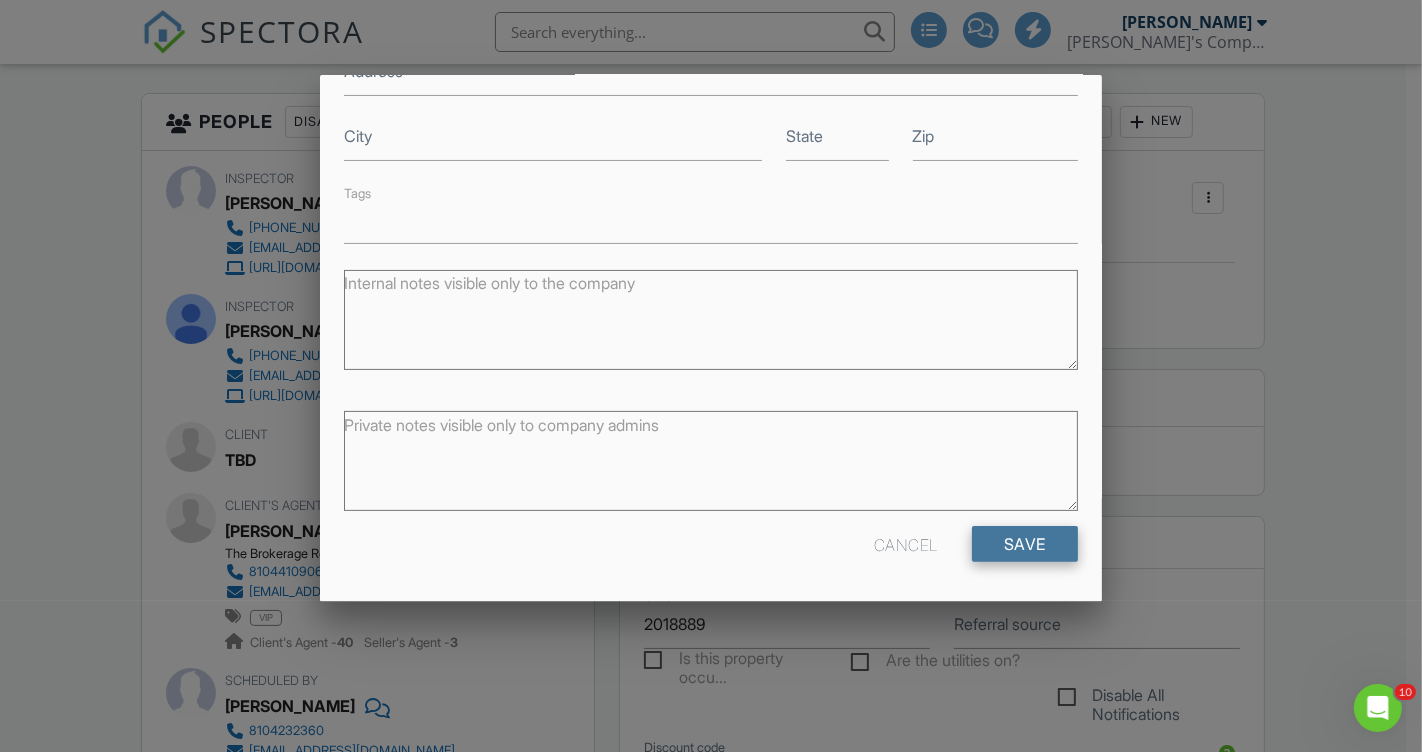 type on "8102458584" 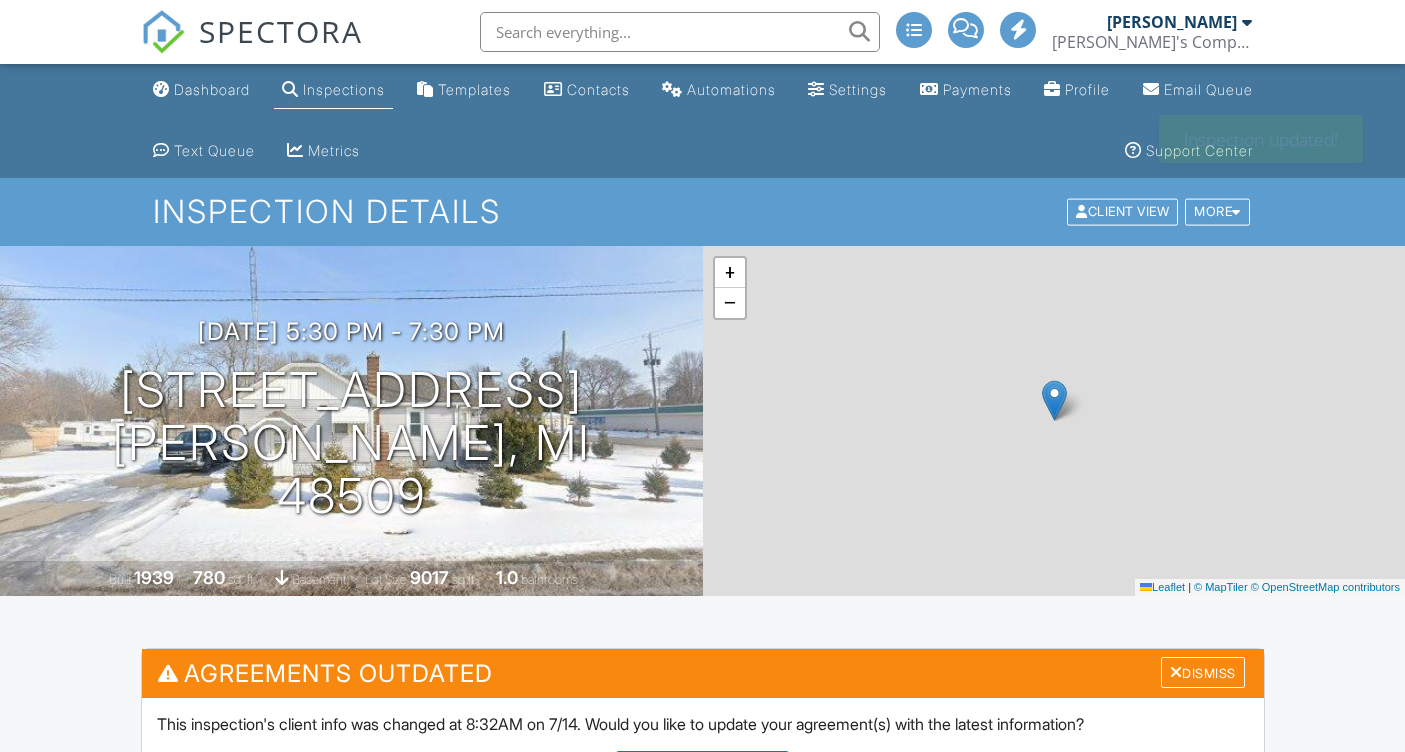 scroll, scrollTop: 0, scrollLeft: 0, axis: both 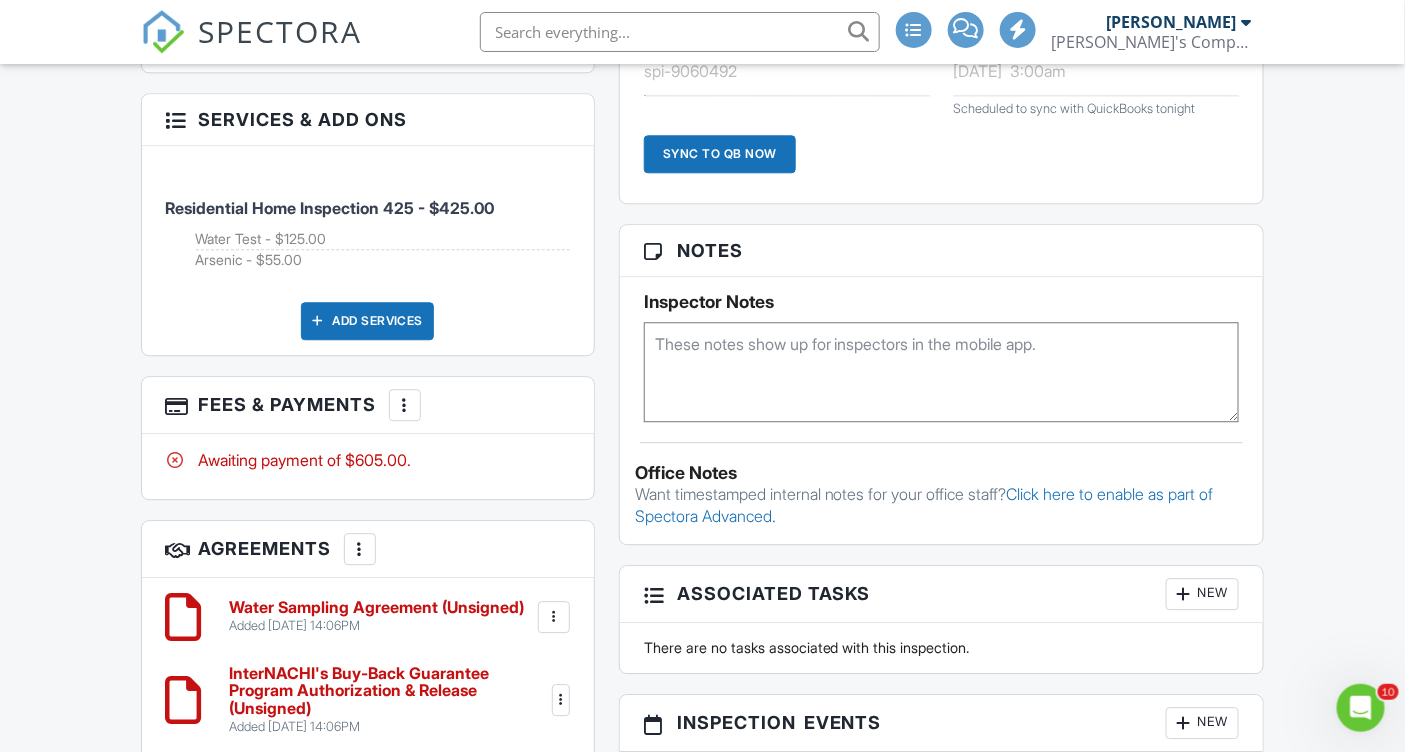 click on "Fees & Payments
More
Edit Fees & Payments
Add Services
View Invoice
Paid In Full" at bounding box center [368, 405] 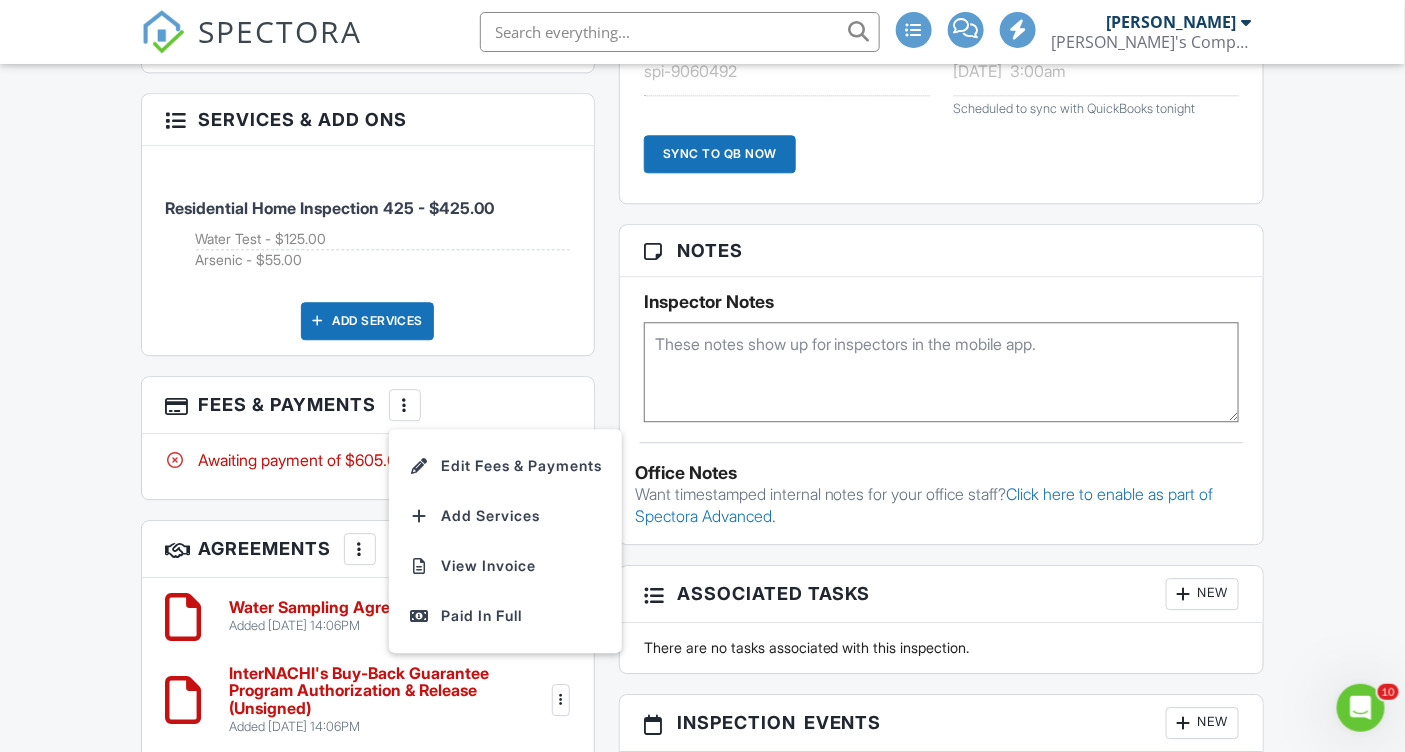 click on "Add Services" at bounding box center [367, 321] 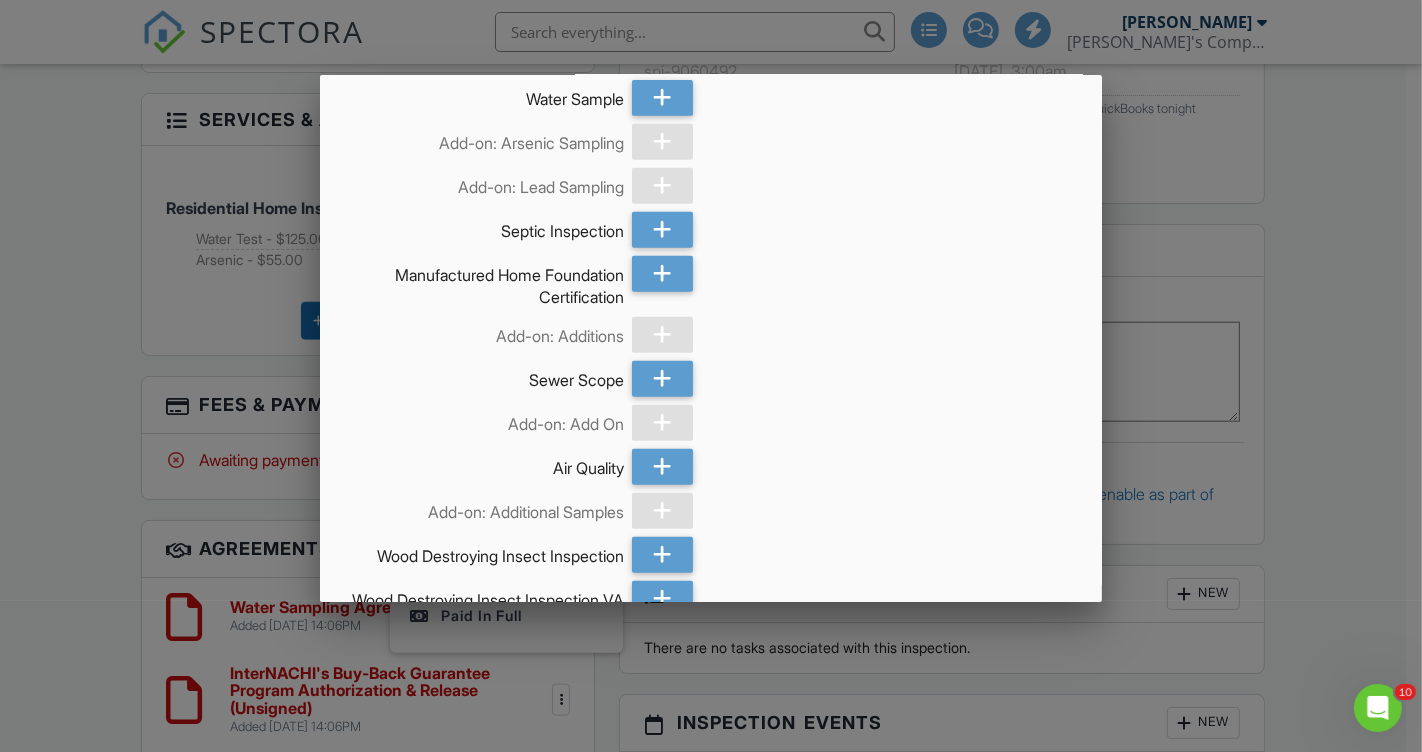 scroll, scrollTop: 777, scrollLeft: 0, axis: vertical 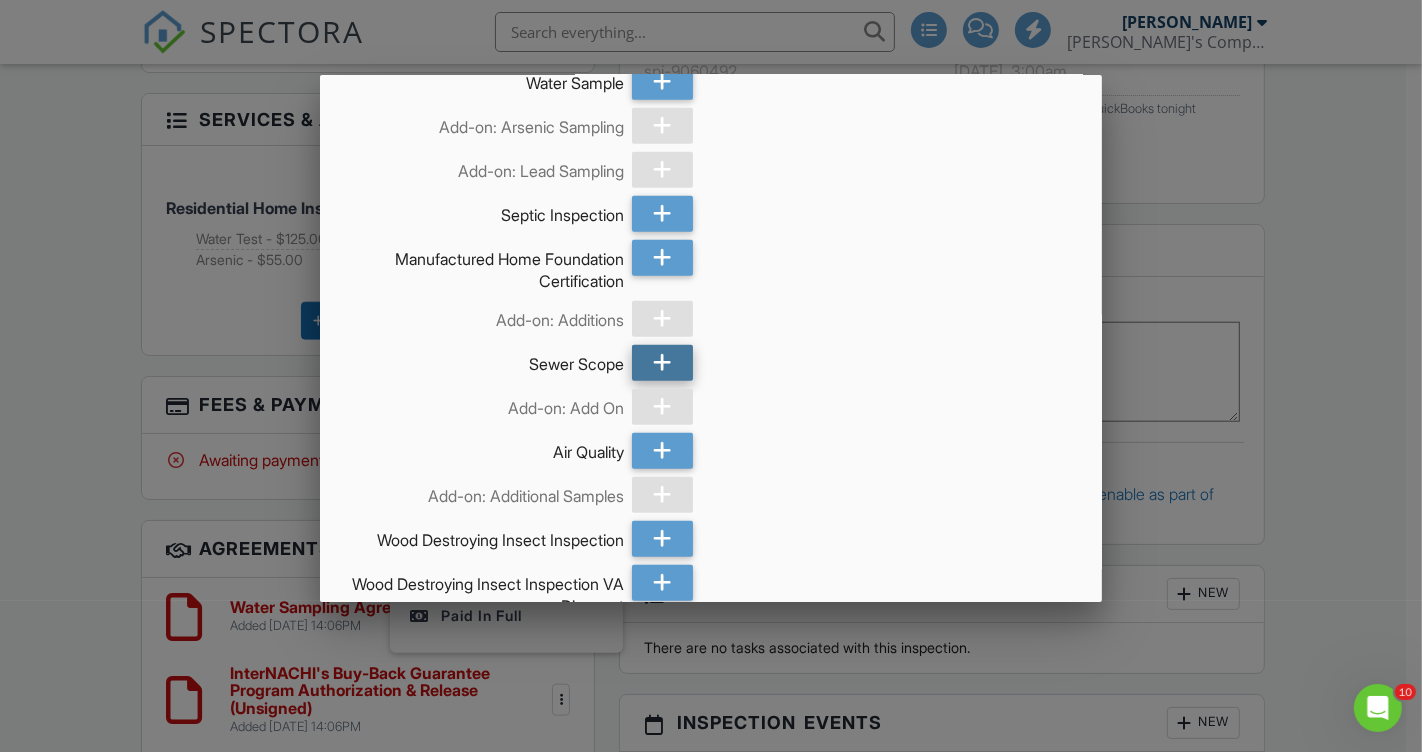 click at bounding box center [662, 363] 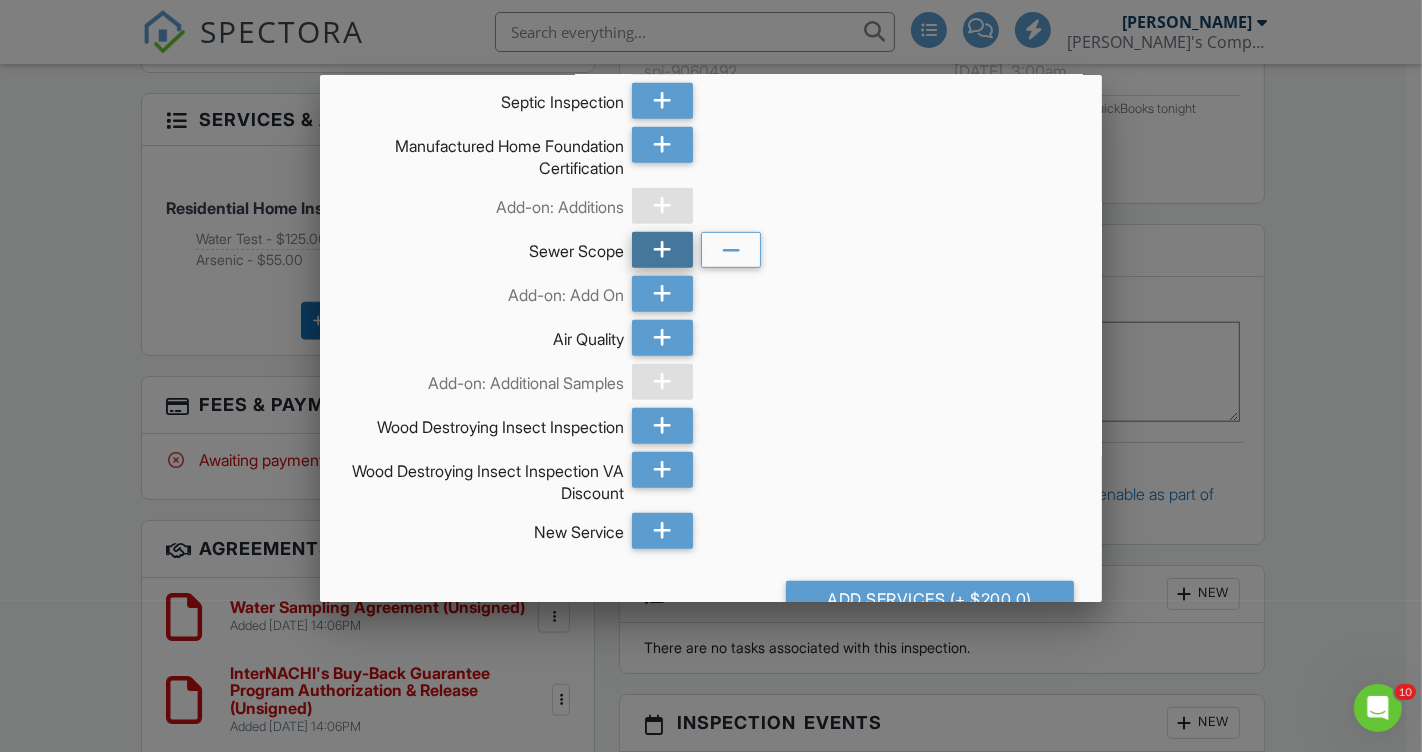 scroll, scrollTop: 934, scrollLeft: 0, axis: vertical 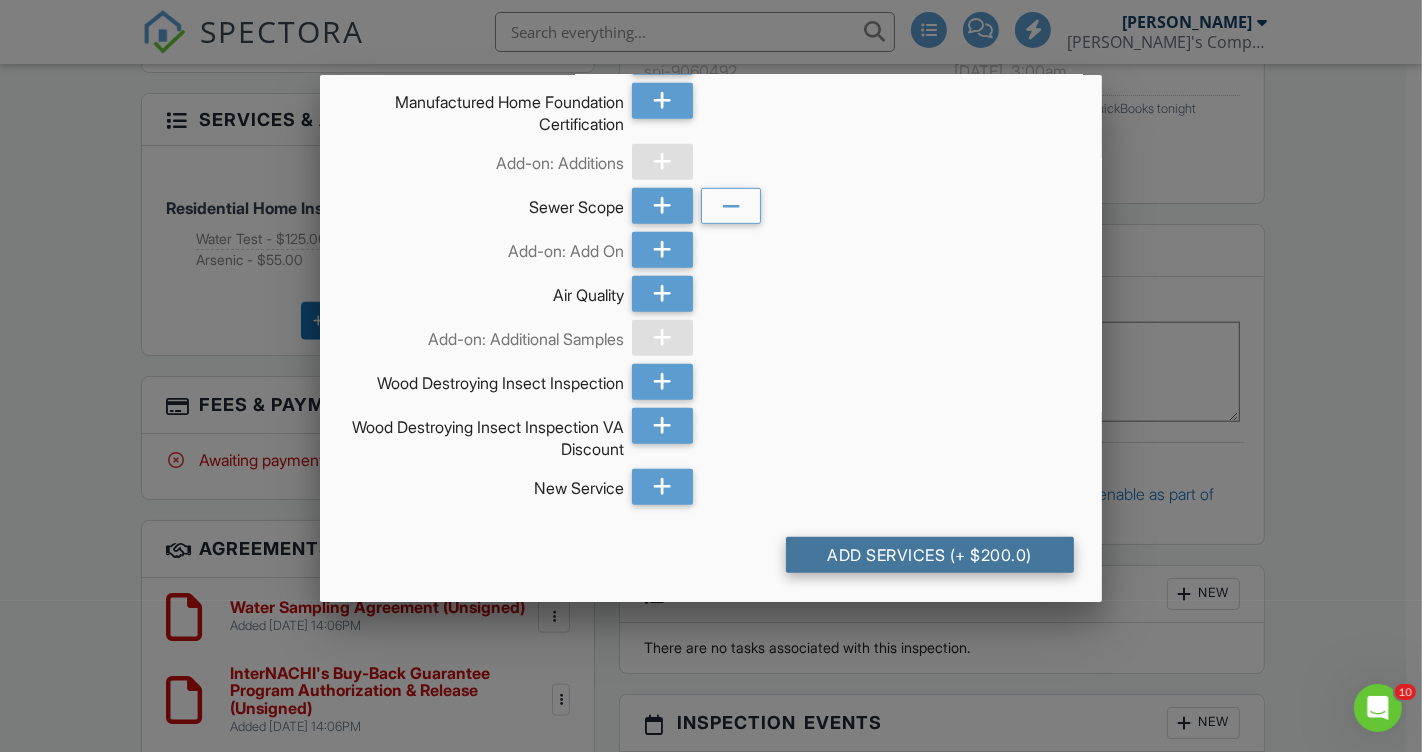 click on "Add Services
(+ $200.0)" at bounding box center [930, 555] 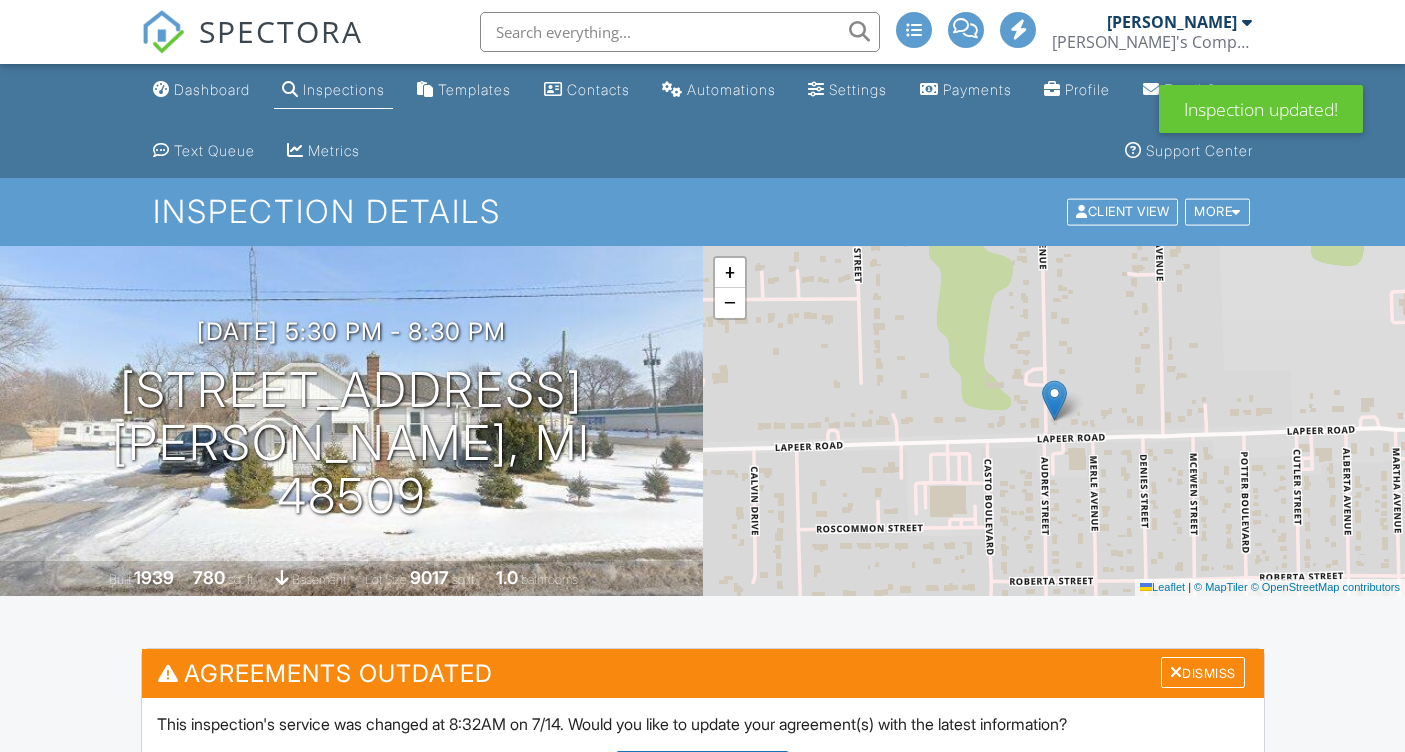scroll, scrollTop: 0, scrollLeft: 0, axis: both 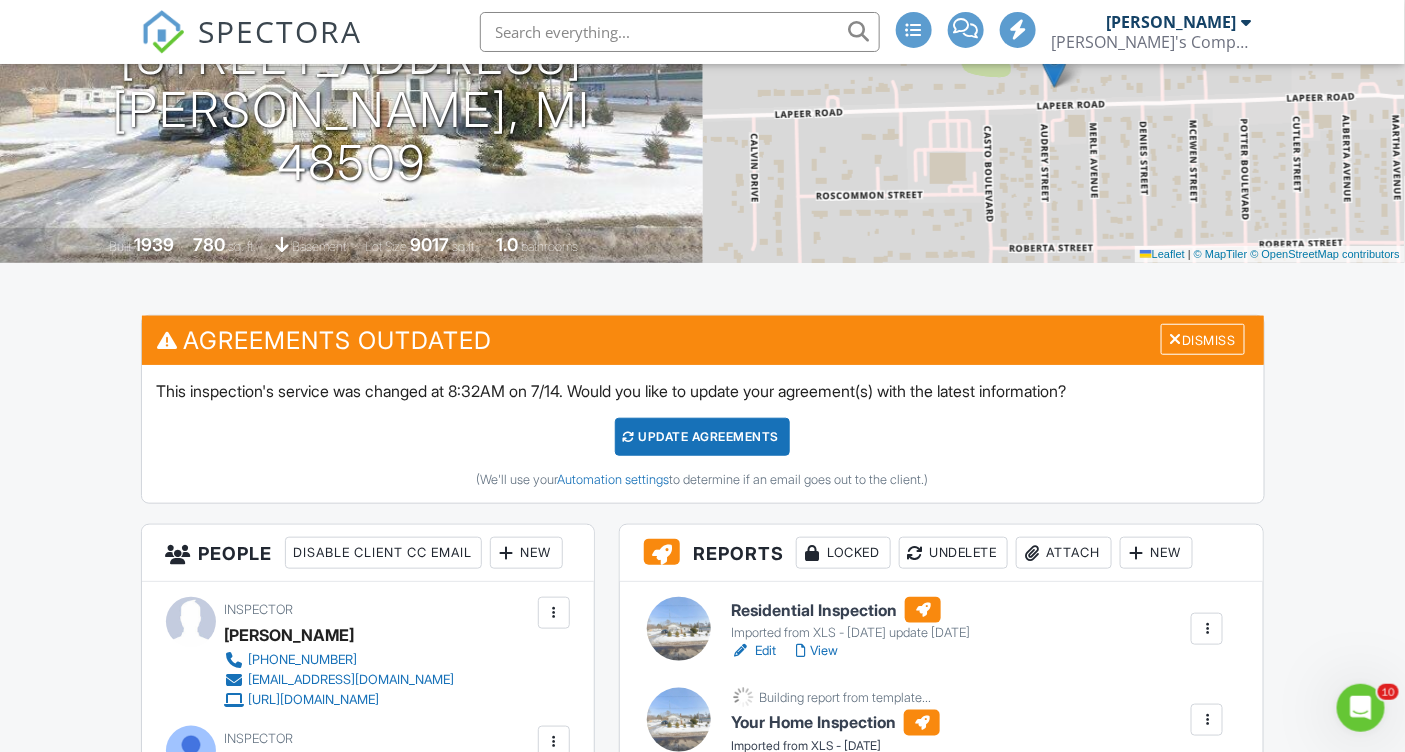 click on "Update Agreements" at bounding box center [702, 437] 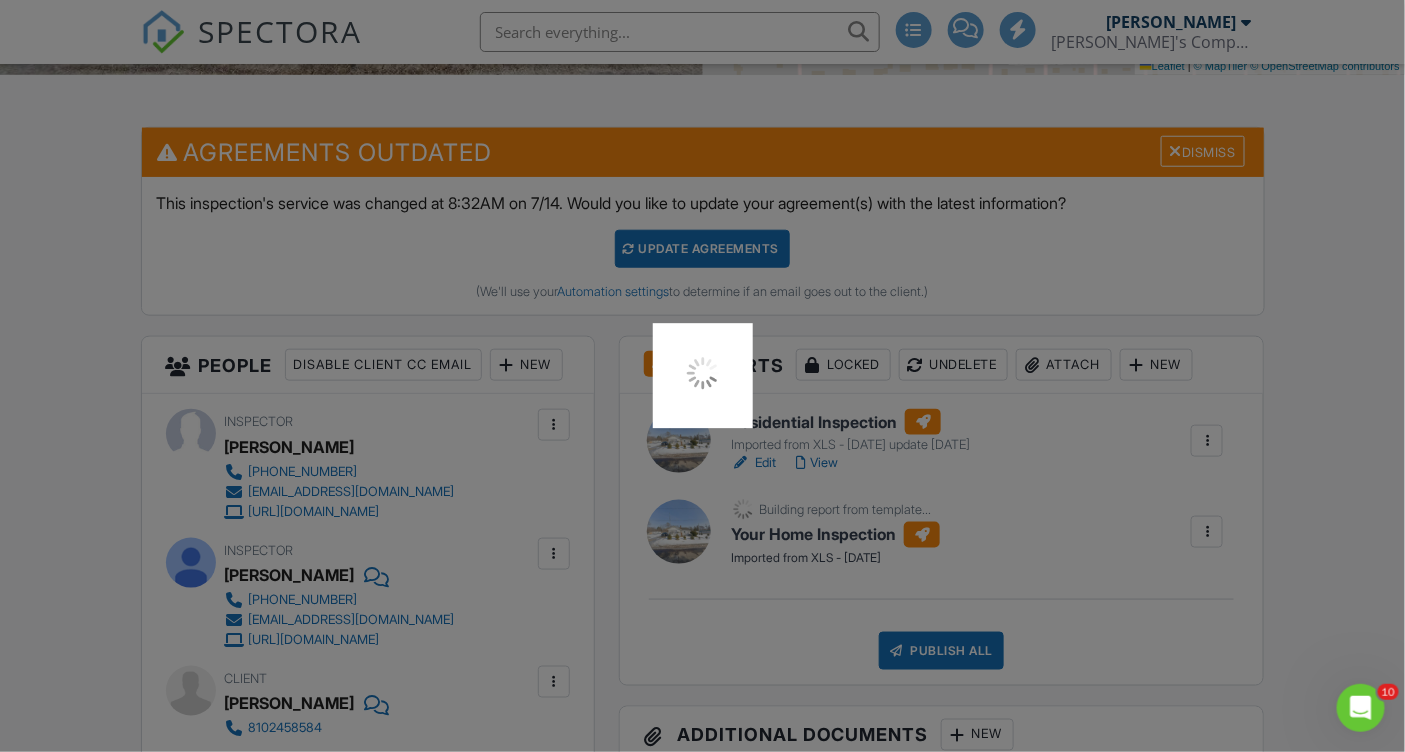 scroll, scrollTop: 555, scrollLeft: 0, axis: vertical 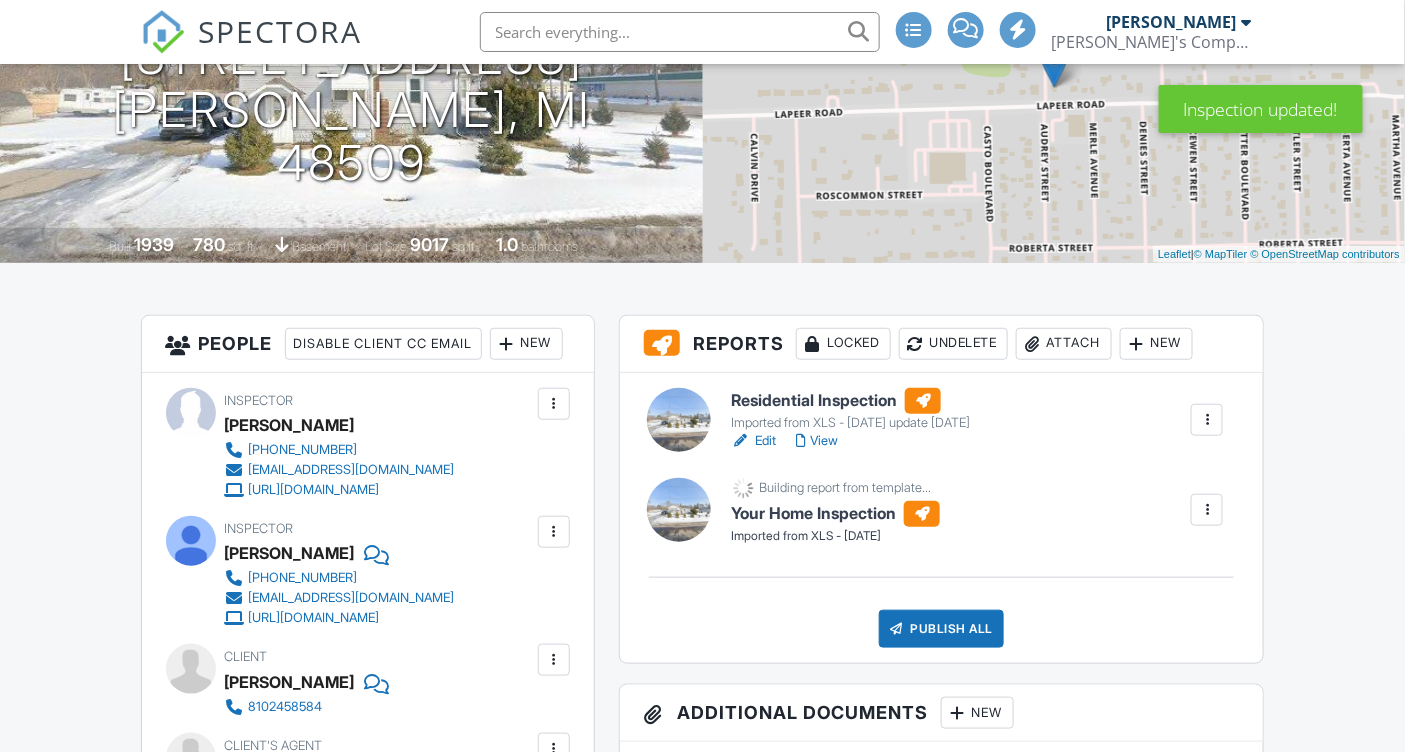 click at bounding box center [1207, 510] 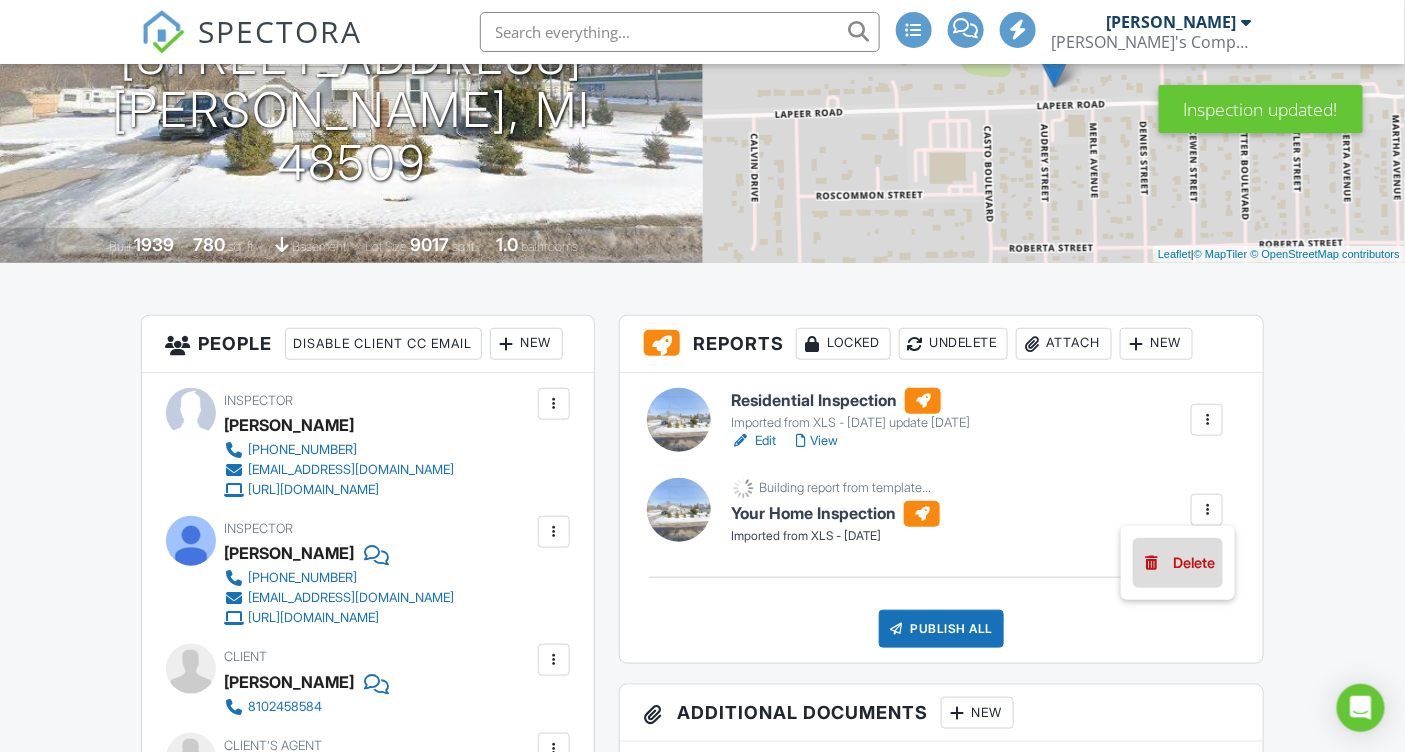 click on "Delete" at bounding box center (1194, 563) 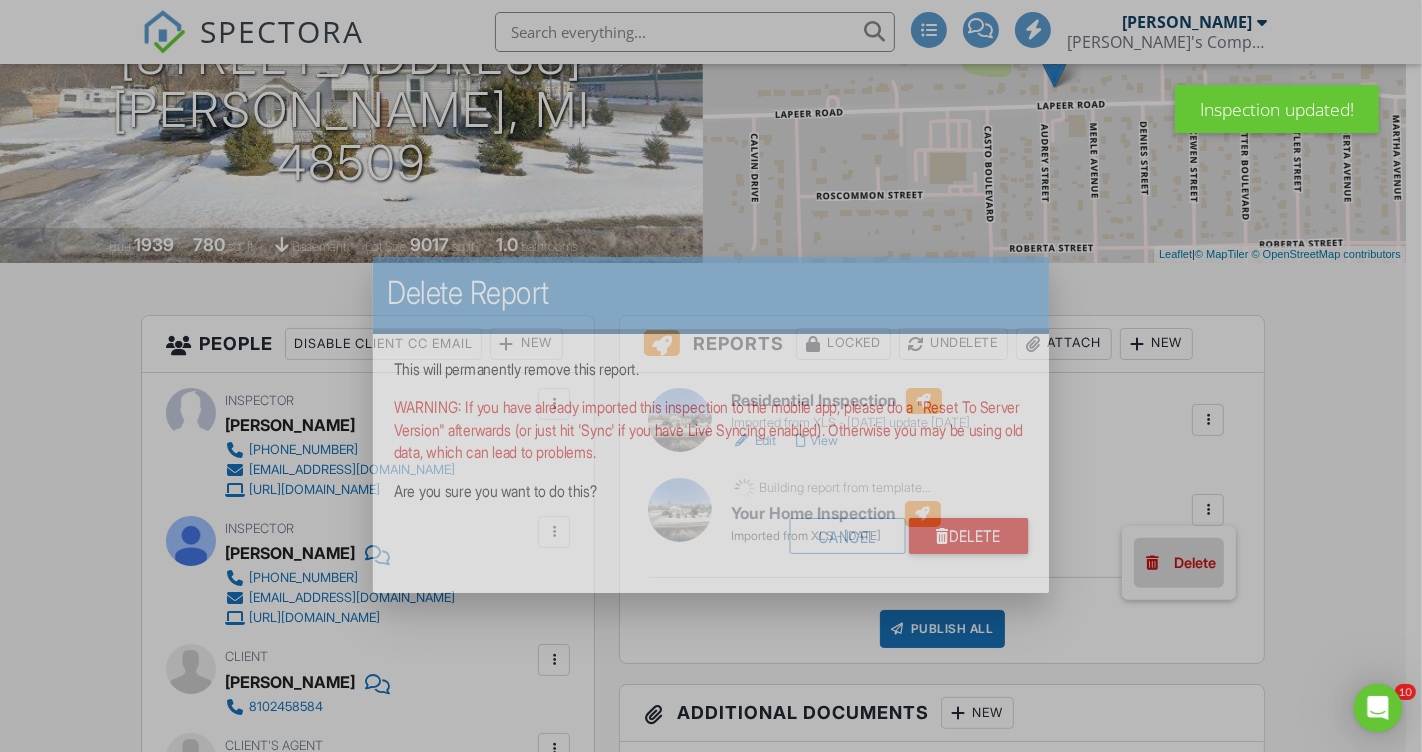 scroll, scrollTop: 0, scrollLeft: 0, axis: both 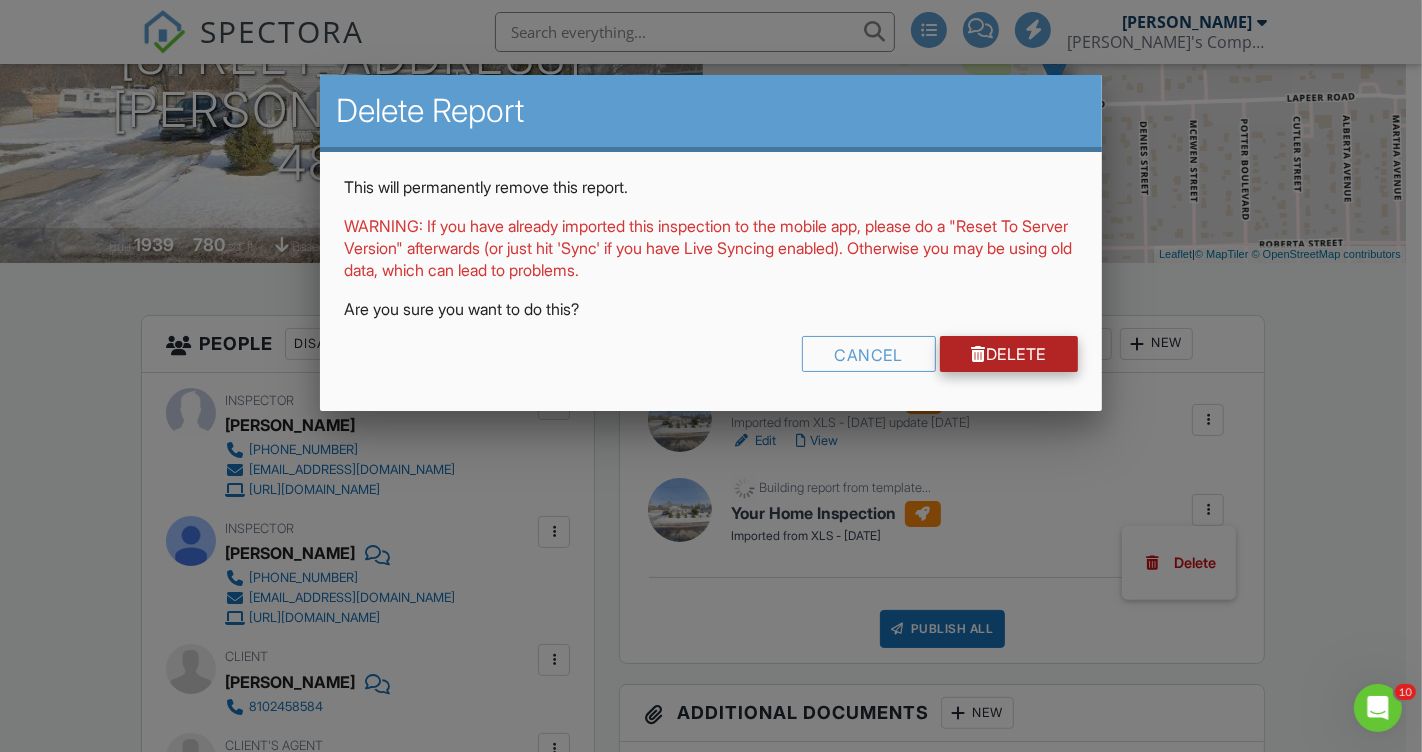 click at bounding box center (979, 354) 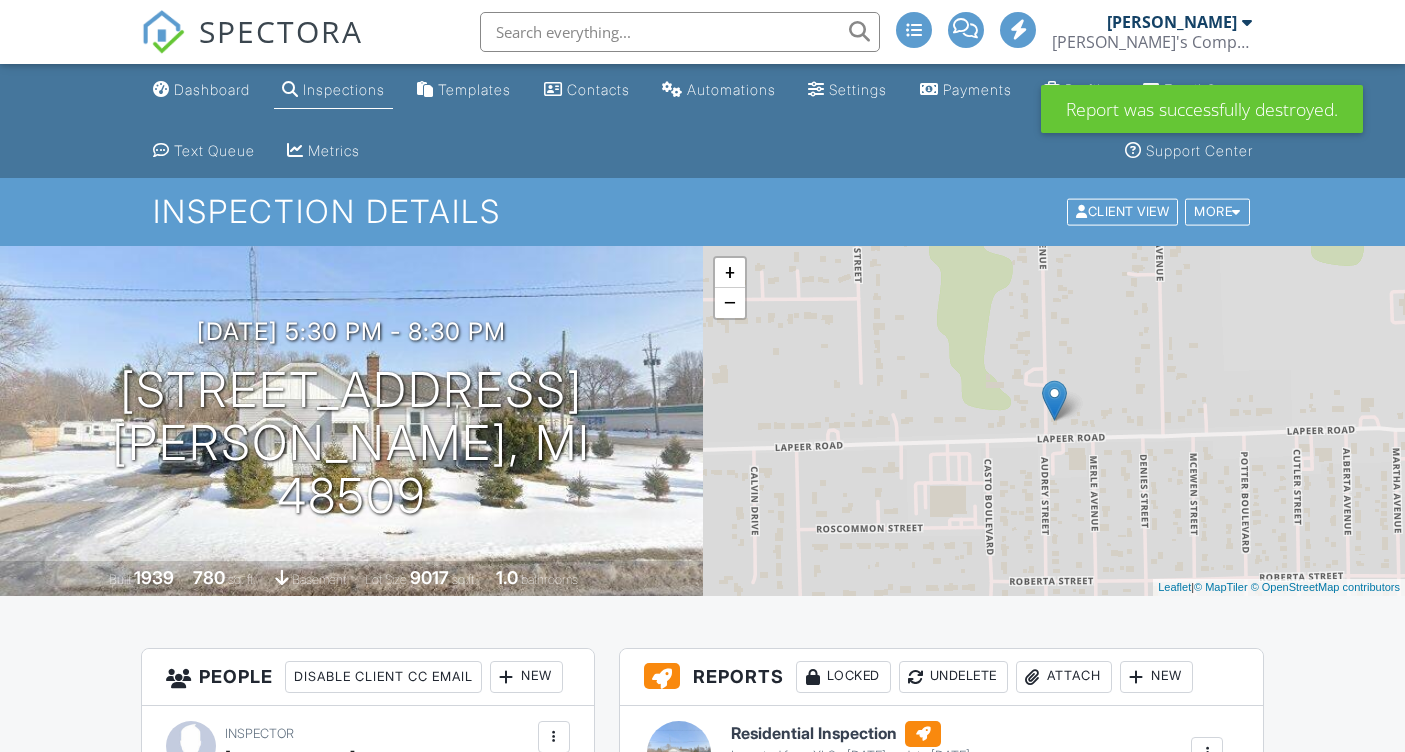 scroll, scrollTop: 0, scrollLeft: 0, axis: both 